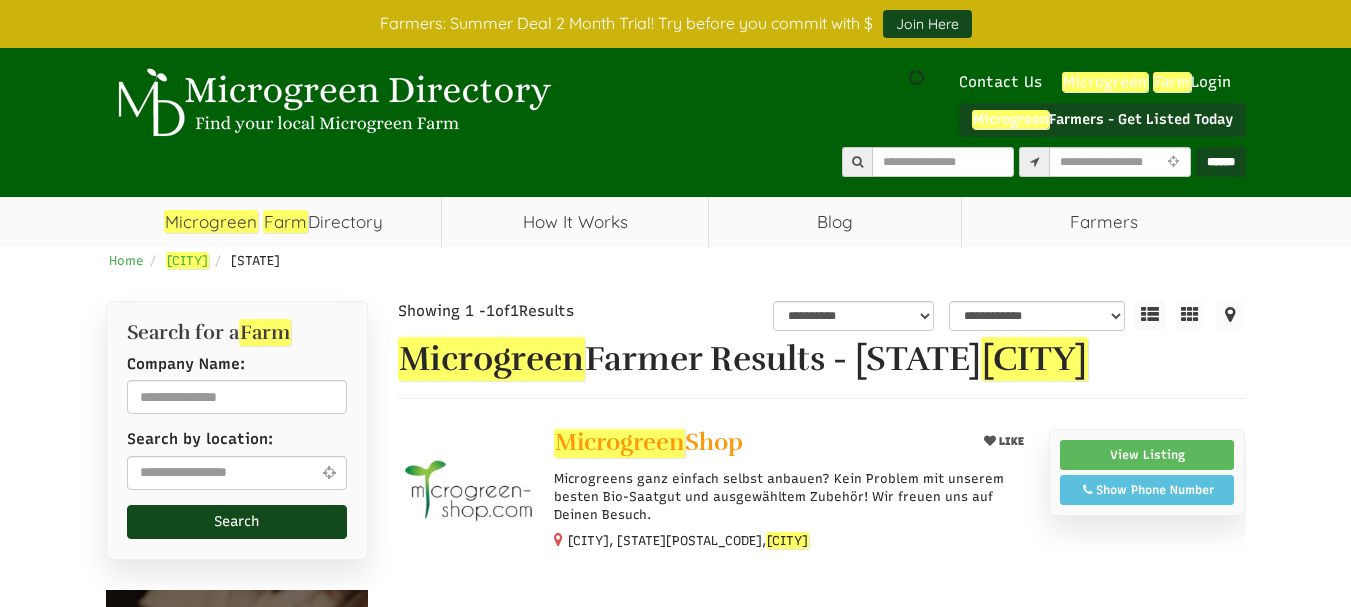scroll, scrollTop: 0, scrollLeft: 0, axis: both 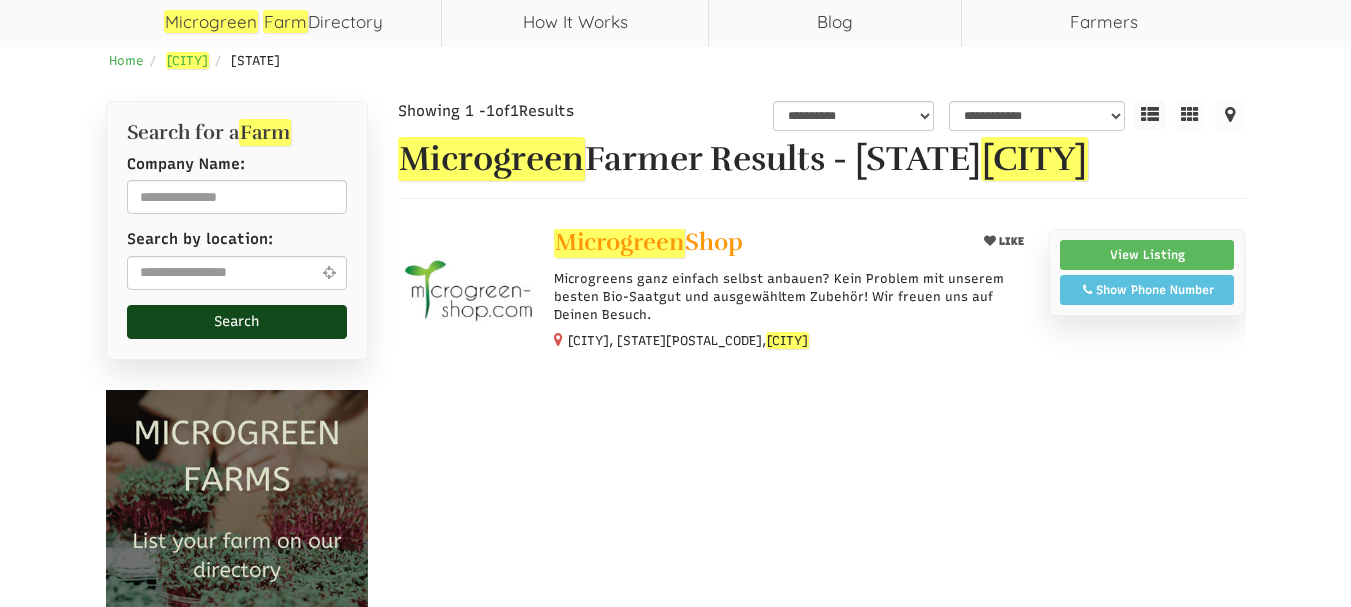 select 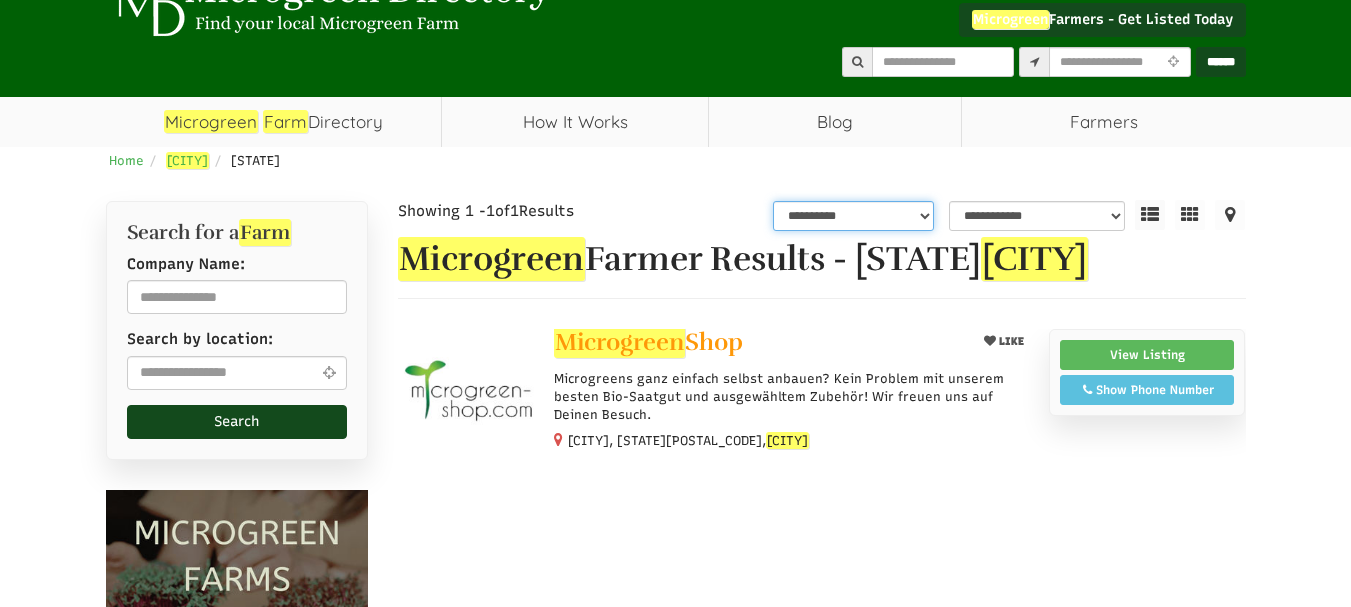 click on "**********" at bounding box center [853, 216] 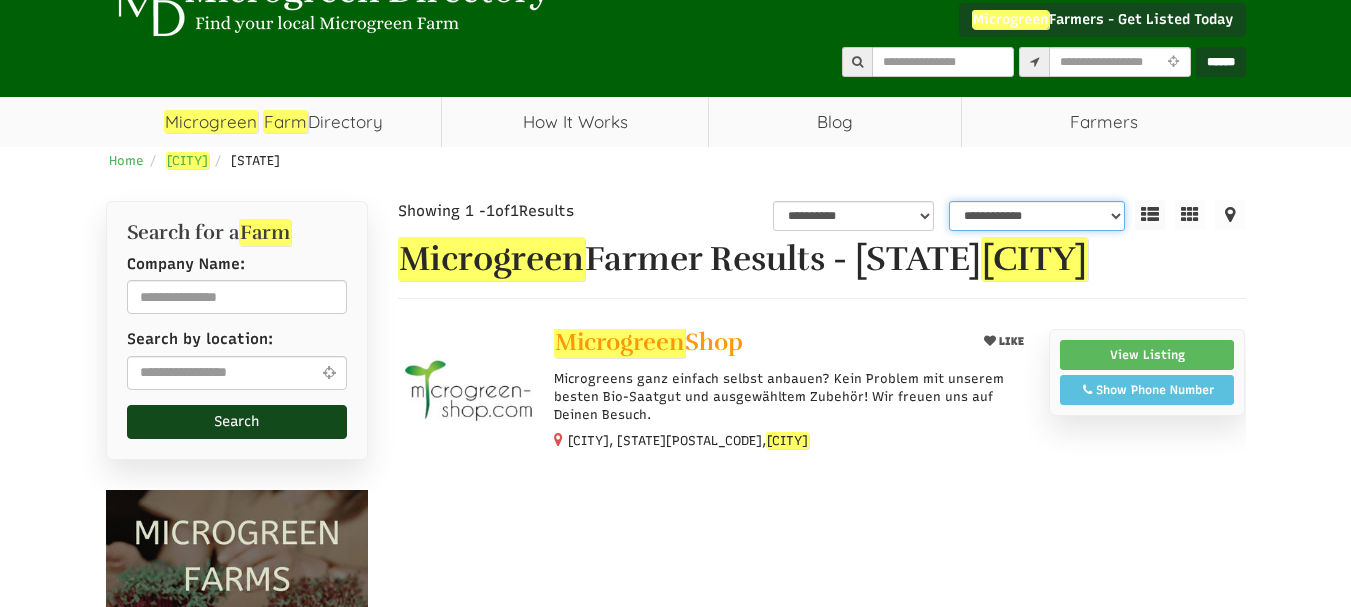 click on "**********" at bounding box center [1037, 216] 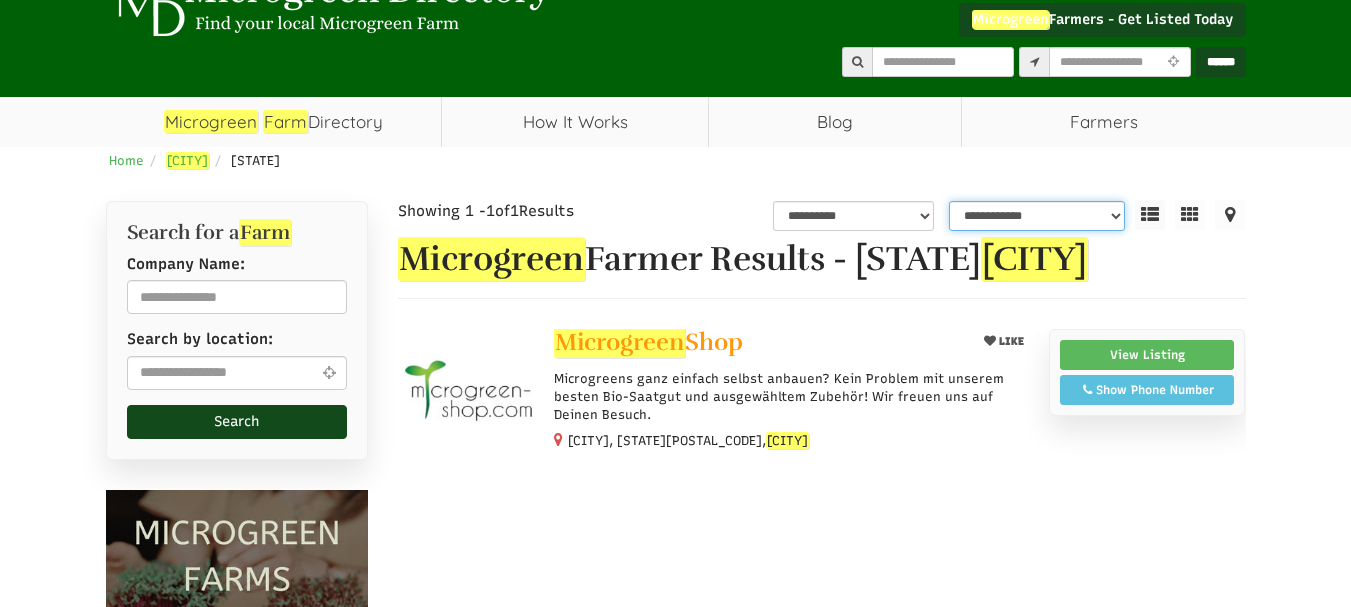 select on "********" 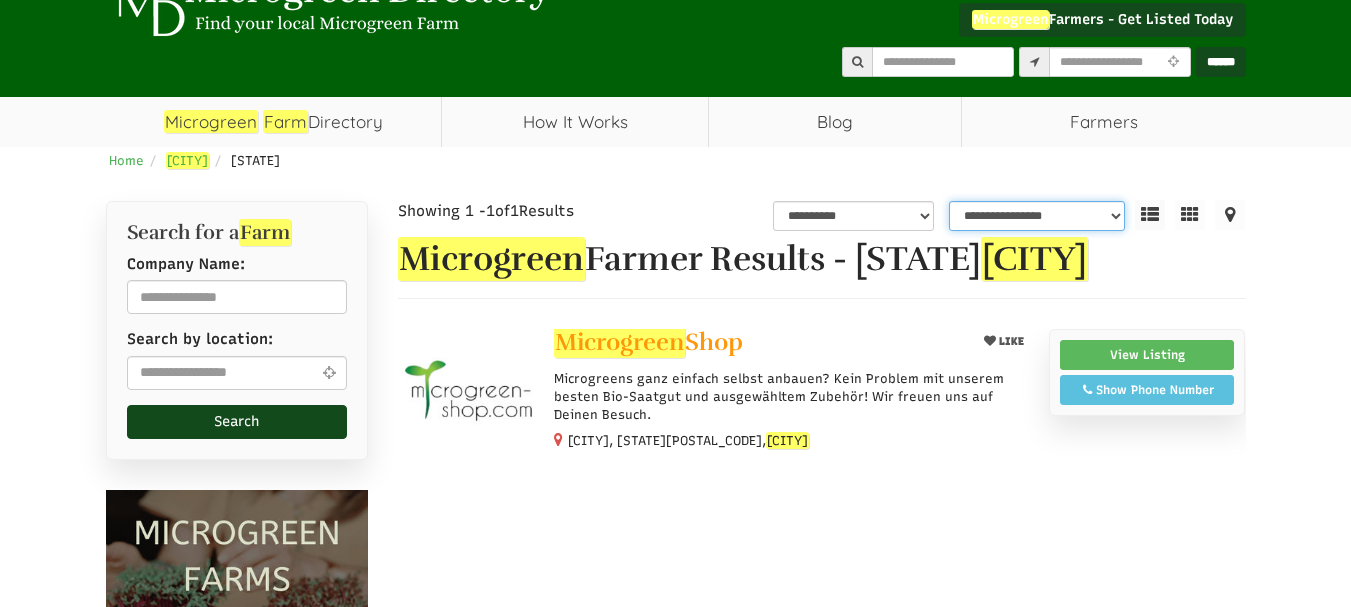 click on "**********" at bounding box center [1037, 216] 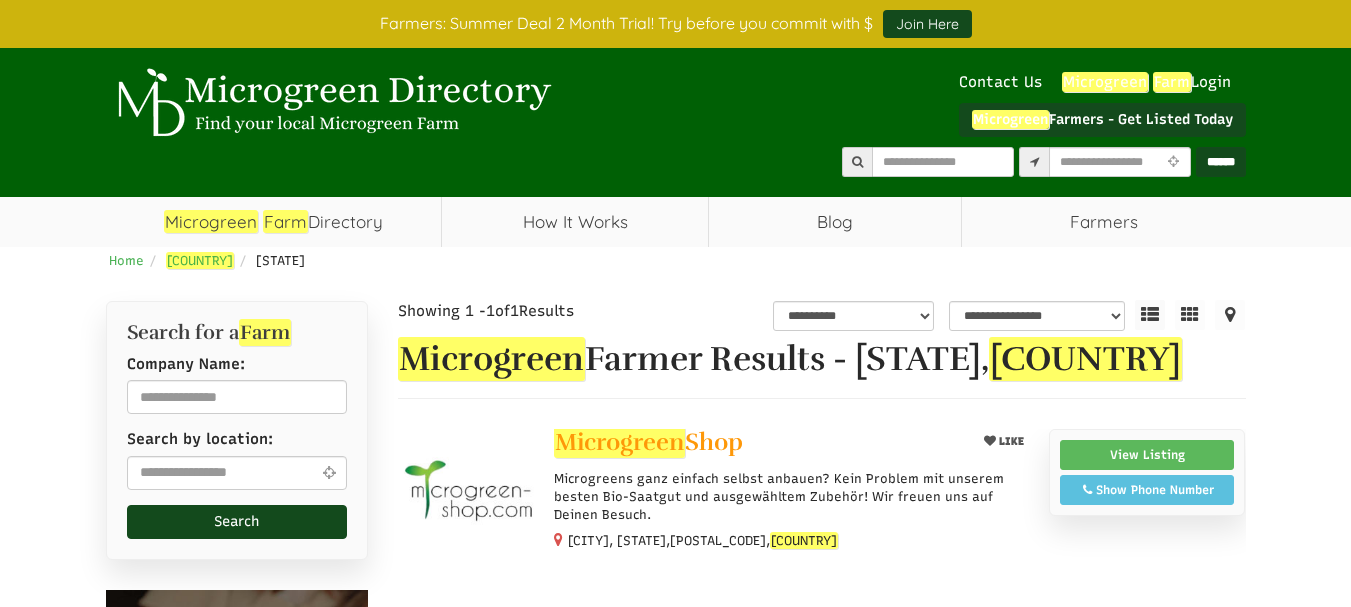 scroll, scrollTop: 0, scrollLeft: 0, axis: both 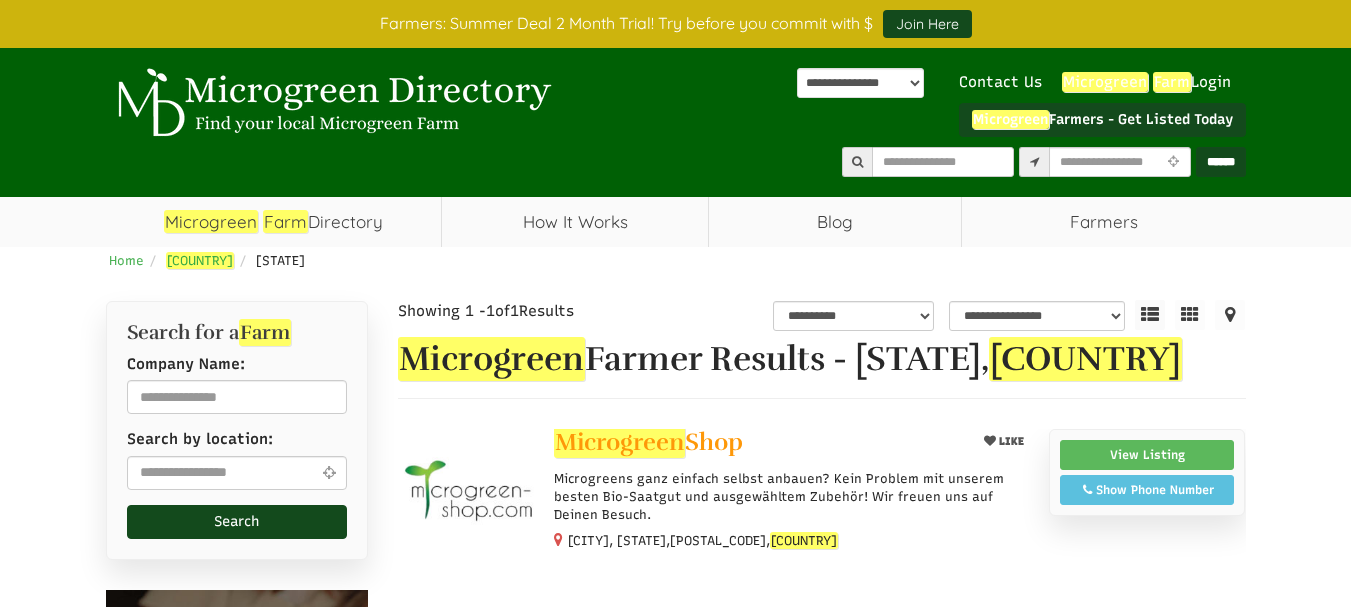 click on "[CITY]" 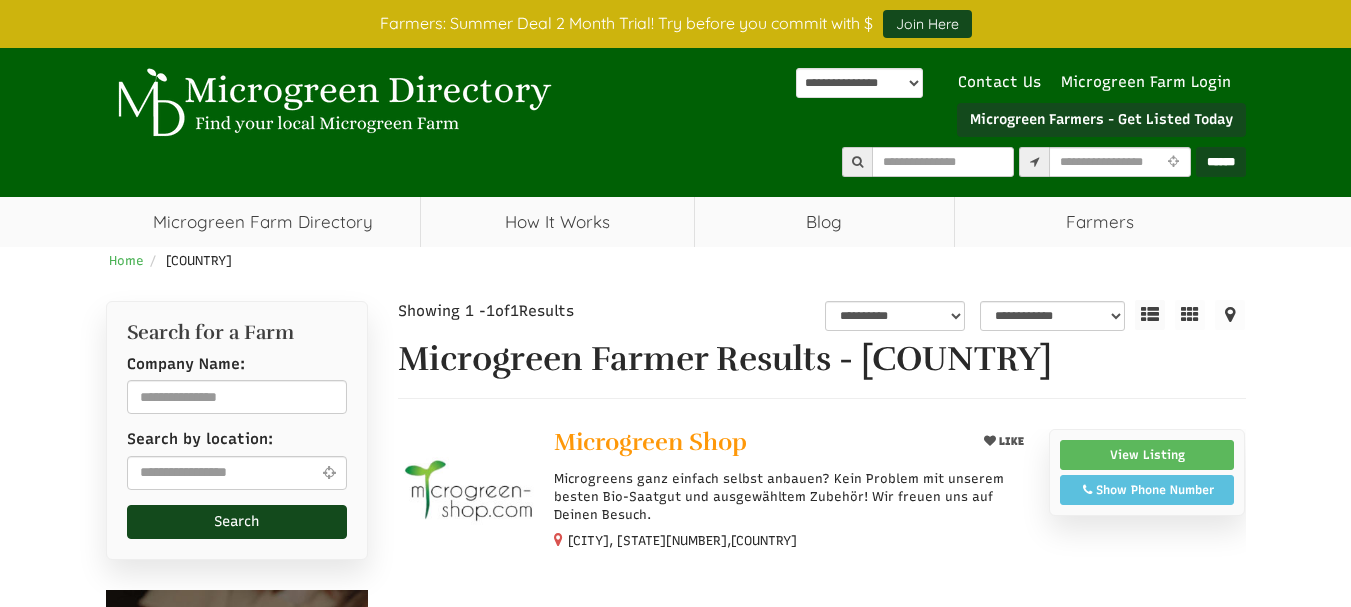 scroll, scrollTop: 0, scrollLeft: 0, axis: both 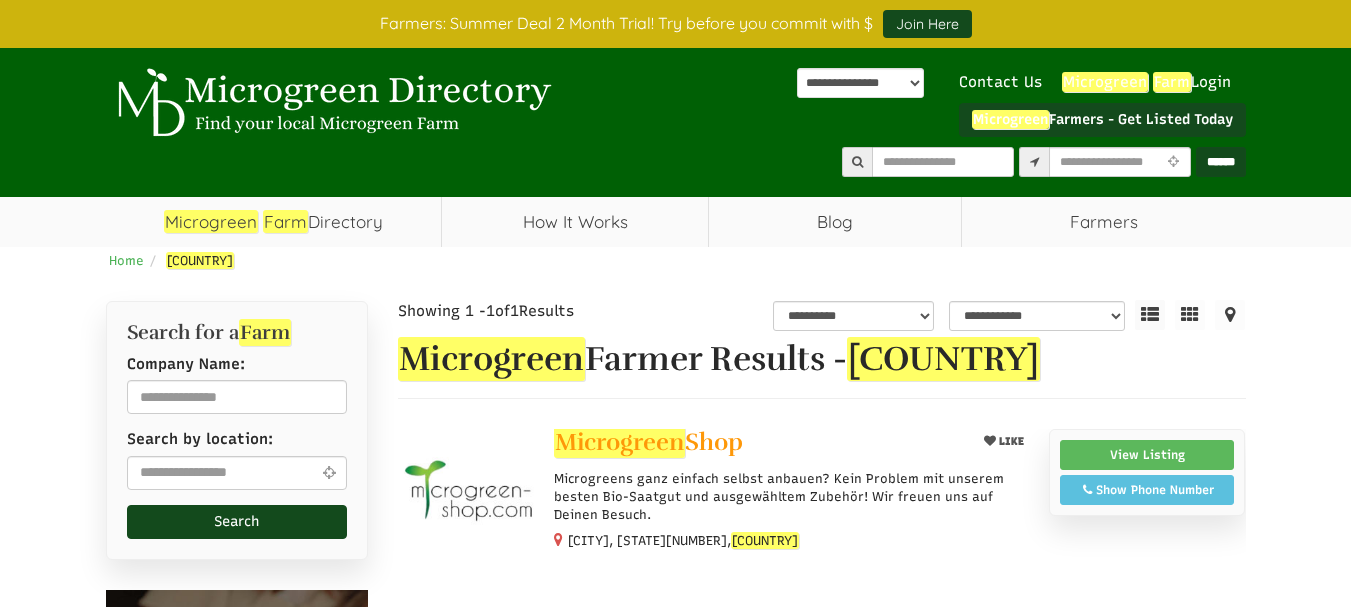 click on "**********" at bounding box center (676, 865) 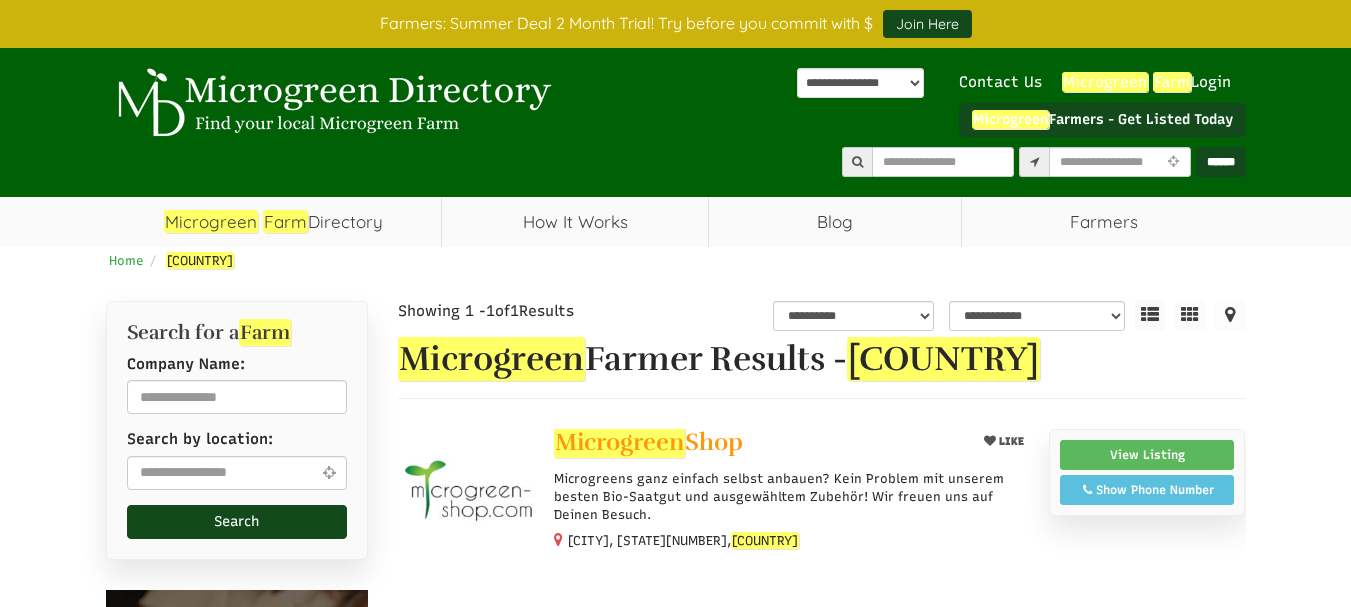 click on "Home" at bounding box center [126, 260] 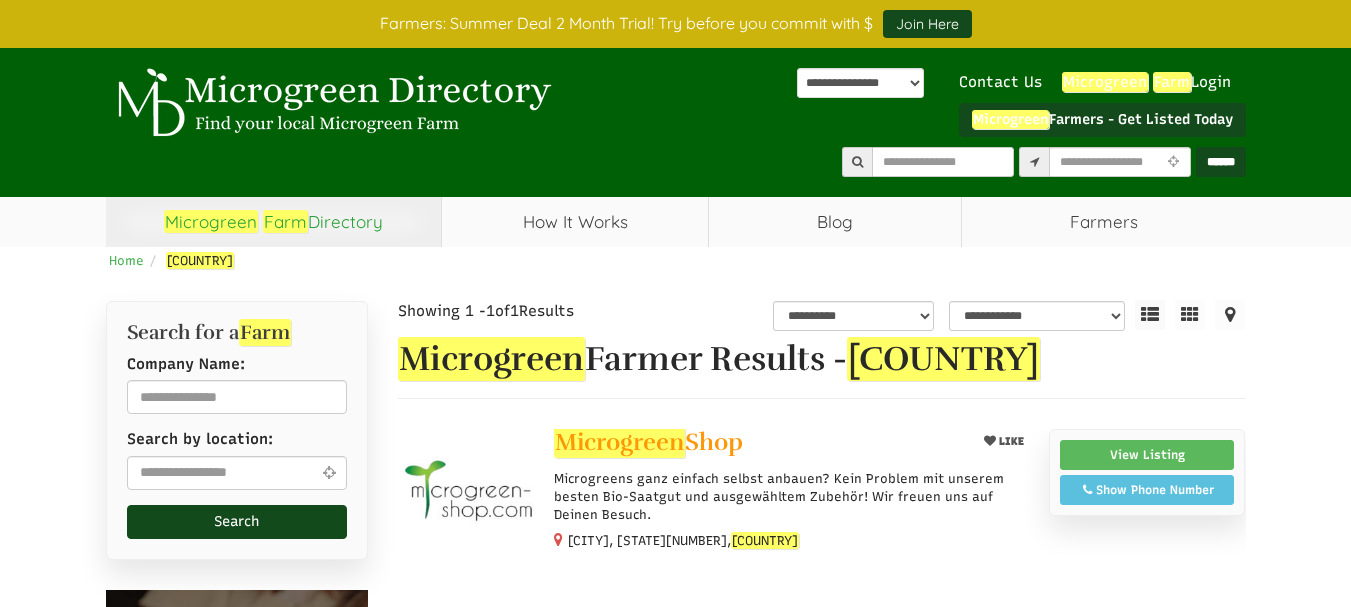 click on "Farm" 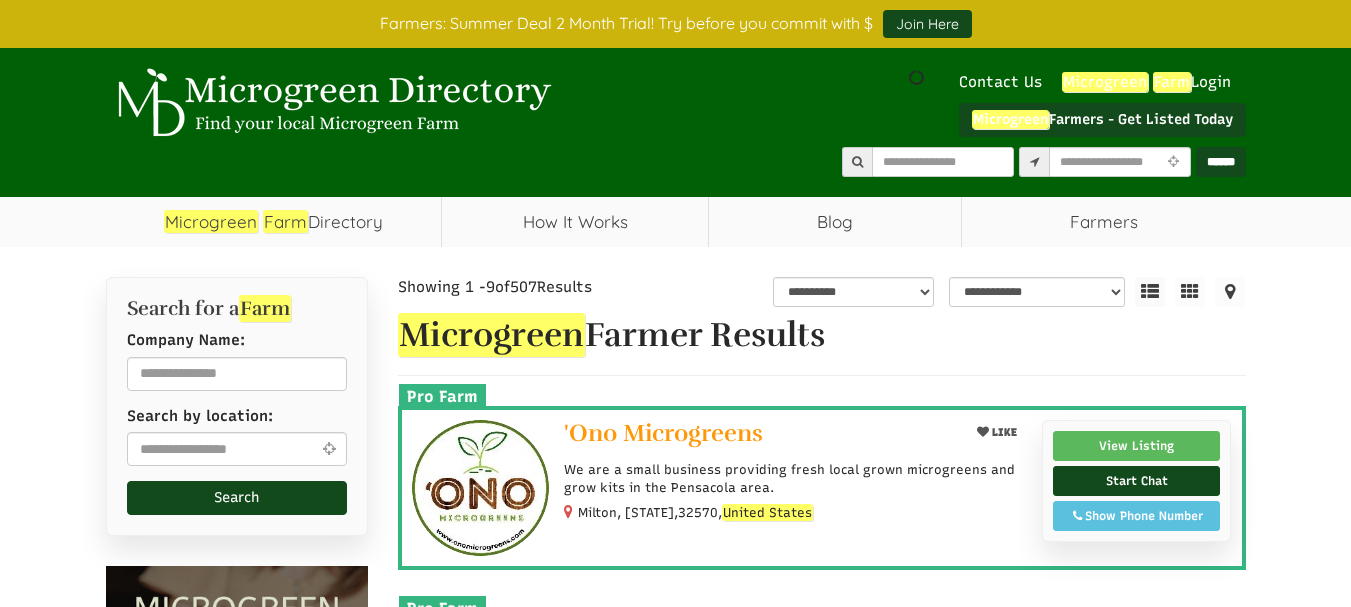 scroll, scrollTop: 0, scrollLeft: 0, axis: both 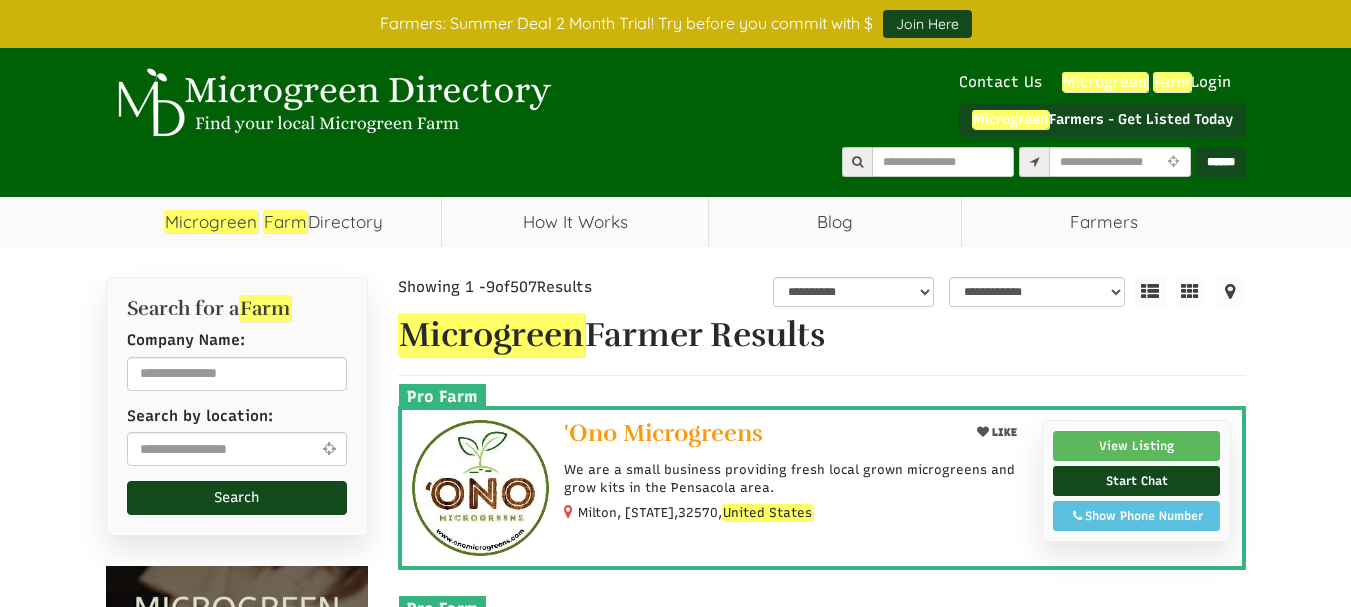 select 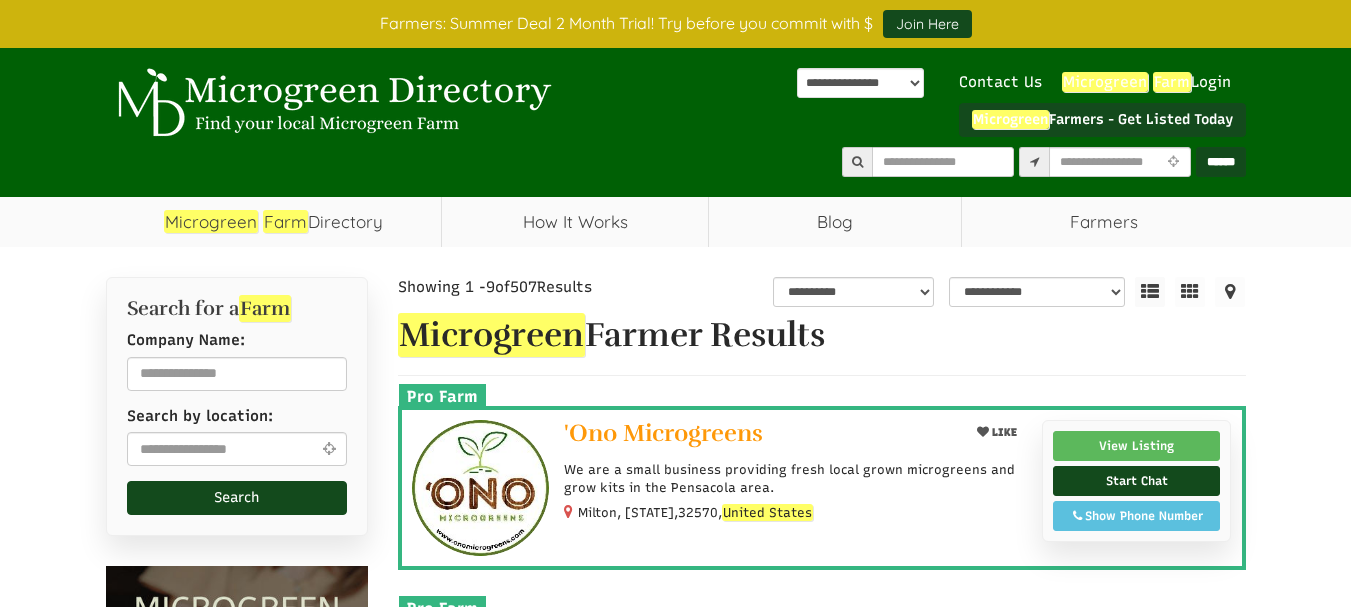 scroll, scrollTop: 0, scrollLeft: 0, axis: both 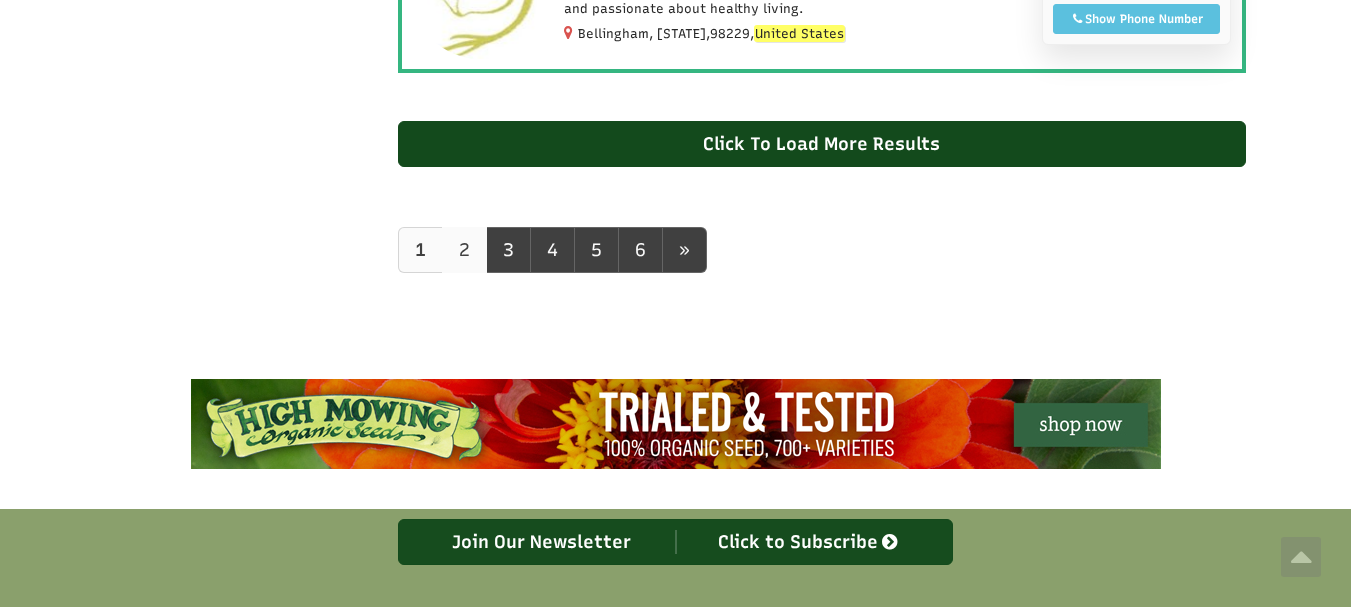 click on "2" at bounding box center [464, 250] 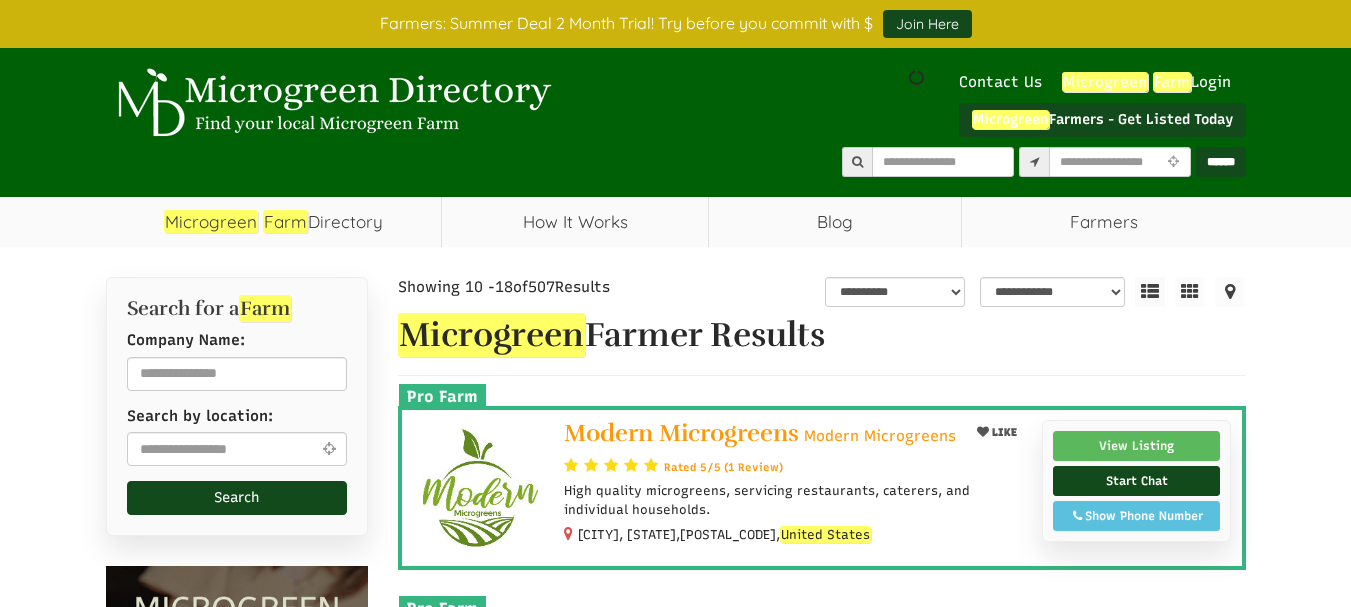 scroll, scrollTop: 0, scrollLeft: 0, axis: both 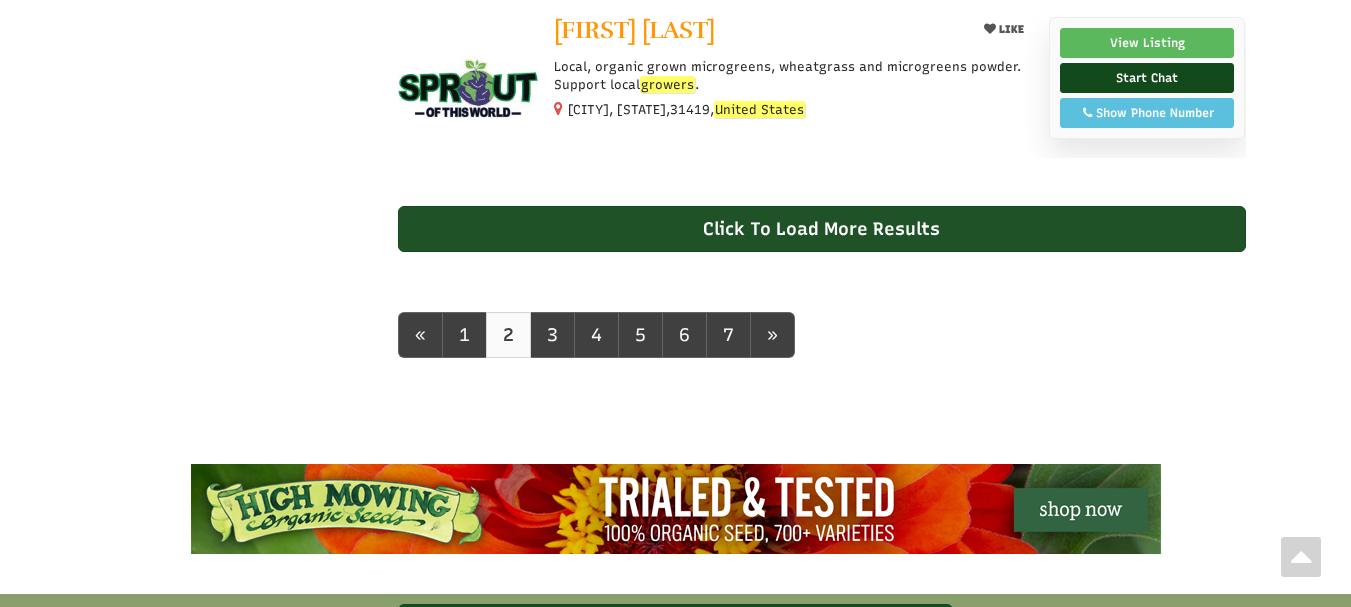 click on "Click To Load More Results" at bounding box center (822, 229) 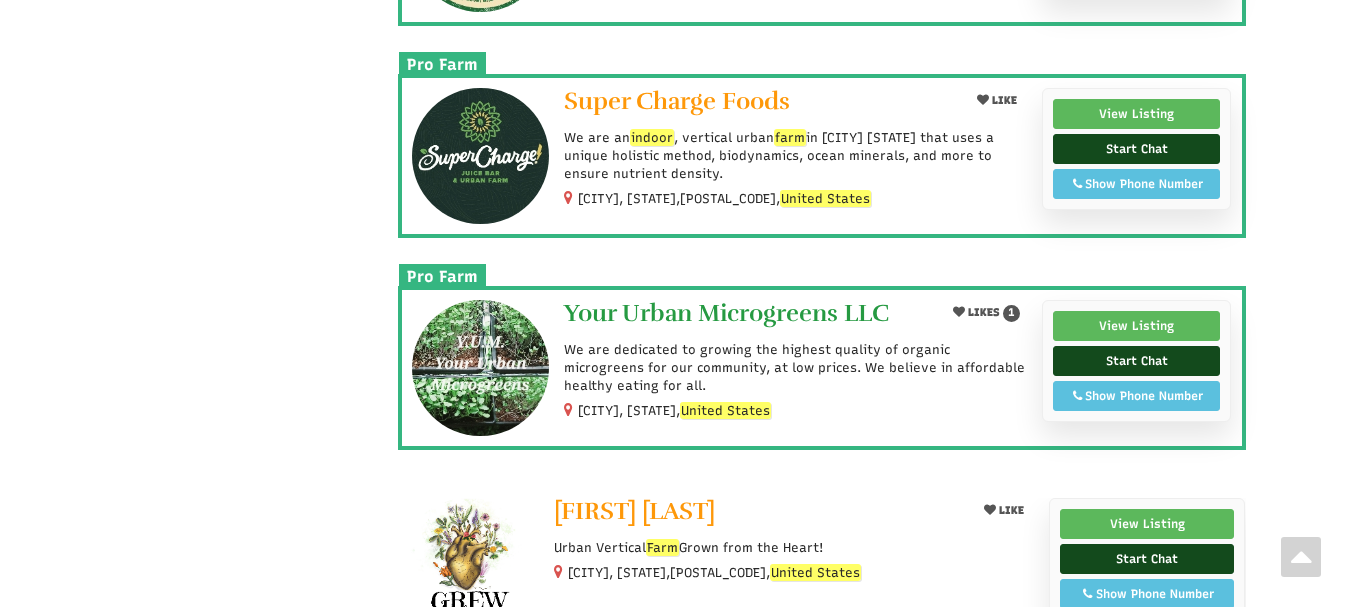 scroll, scrollTop: 3115, scrollLeft: 0, axis: vertical 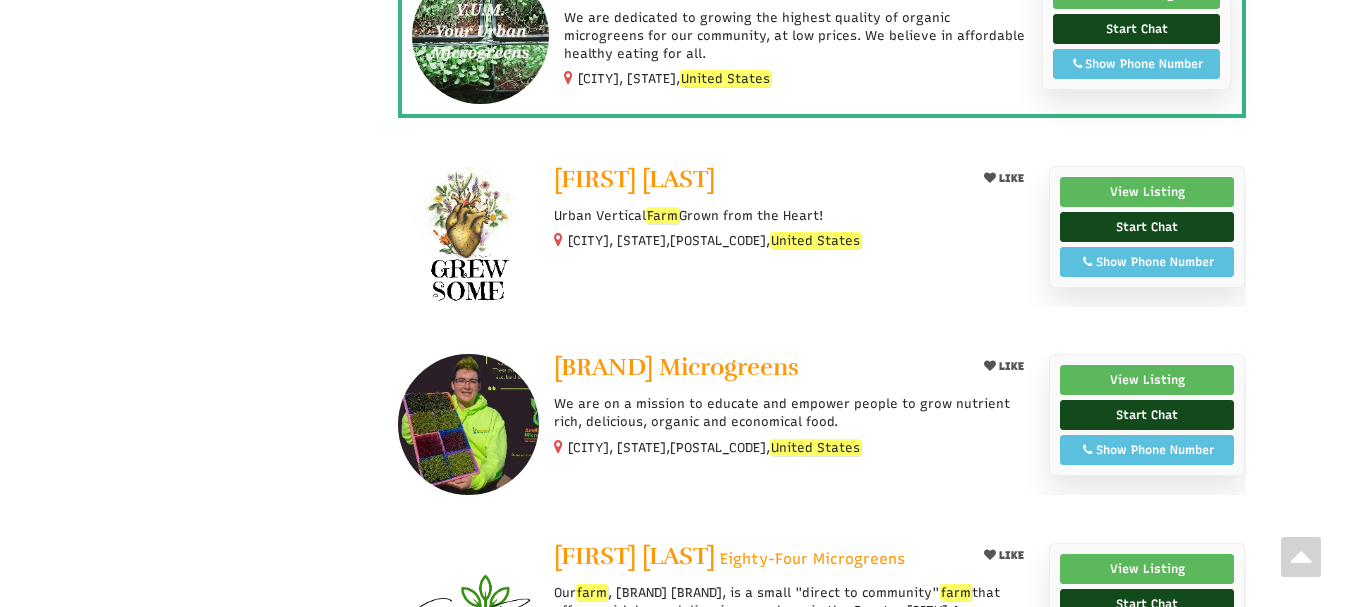 drag, startPoint x: 172, startPoint y: 431, endPoint x: 163, endPoint y: 436, distance: 10.29563 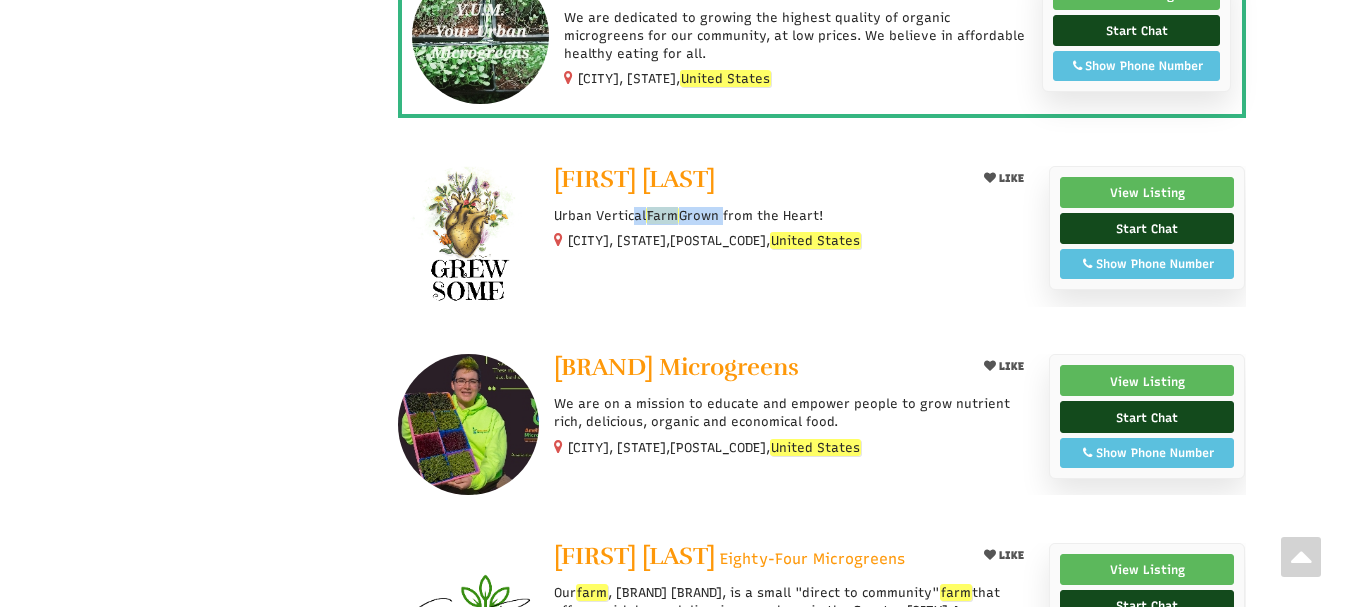 copy on "Vertical  Farm  Grown" 